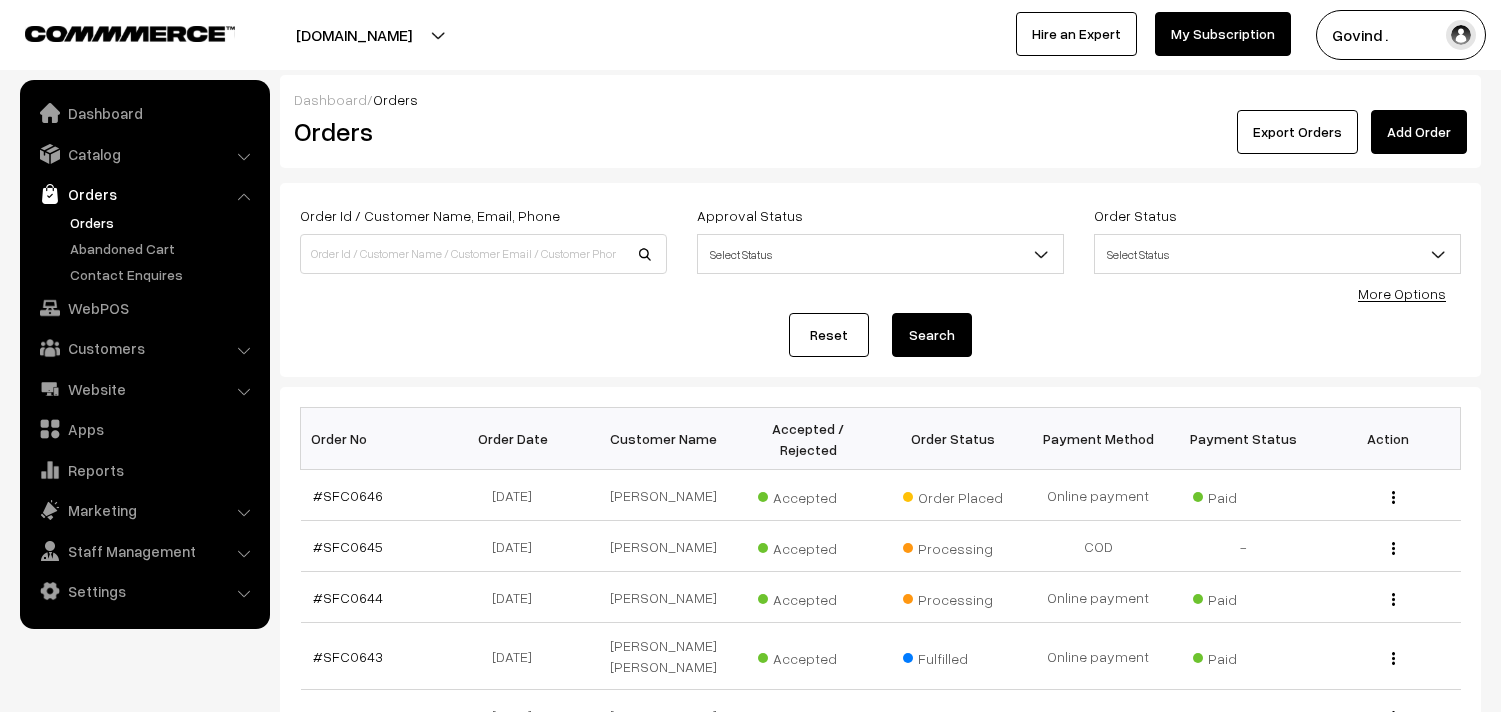 scroll, scrollTop: 0, scrollLeft: 0, axis: both 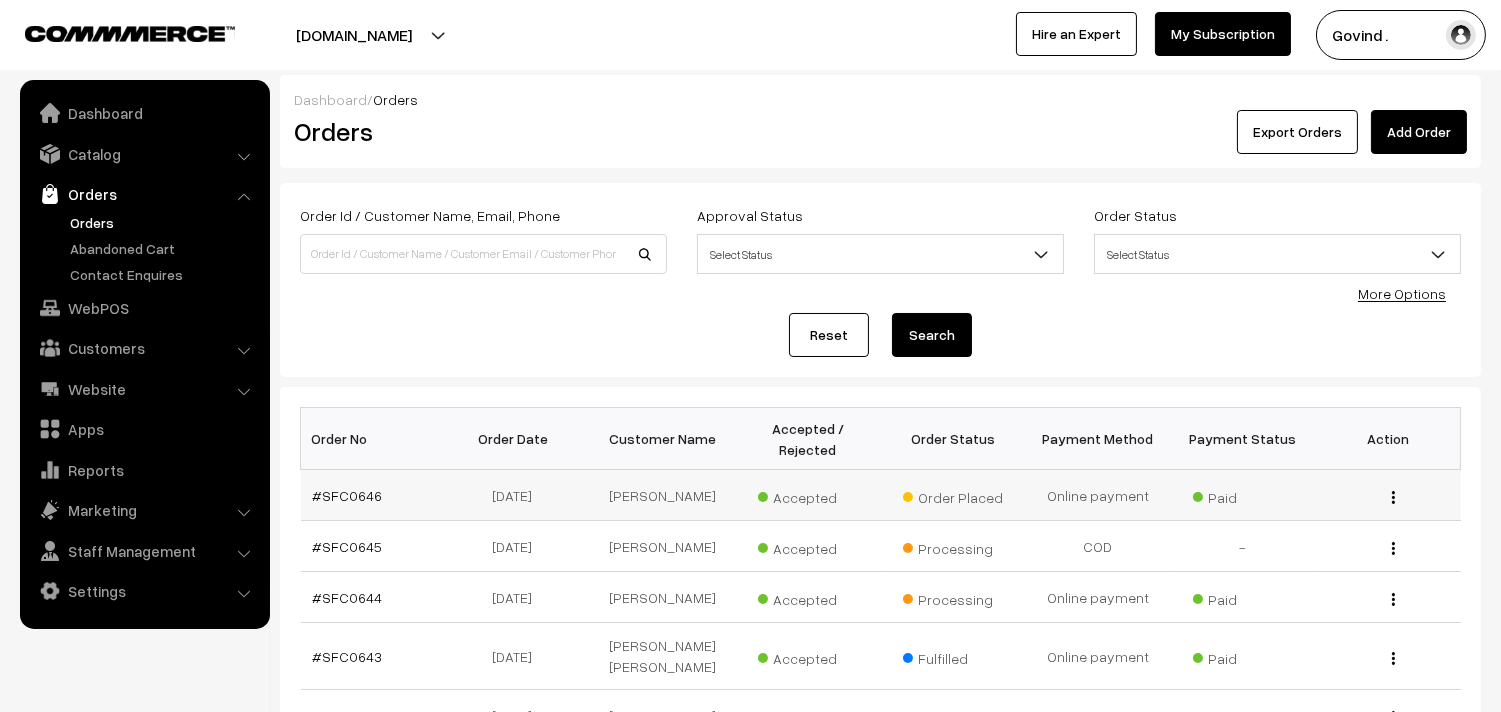 click at bounding box center (1393, 497) 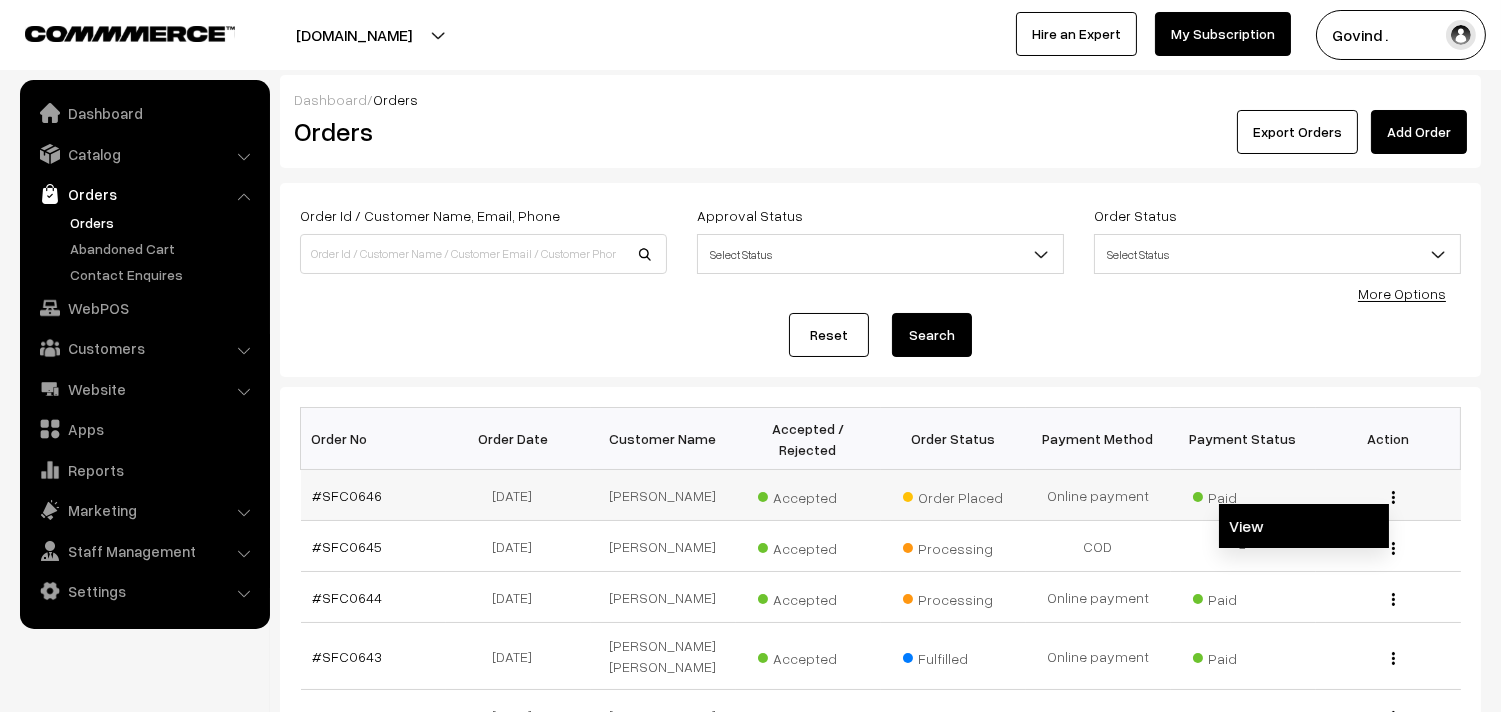 click on "View" at bounding box center (1304, 526) 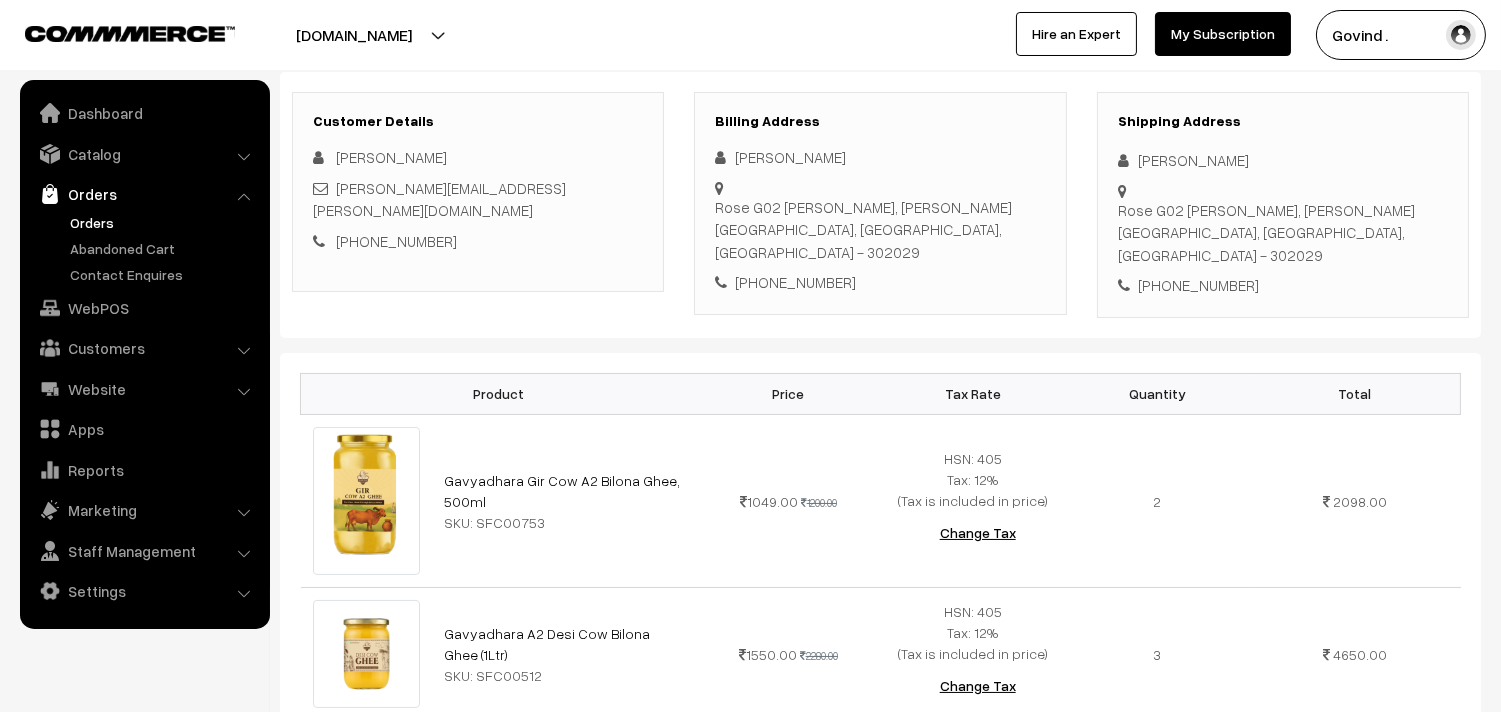 scroll, scrollTop: 267, scrollLeft: 0, axis: vertical 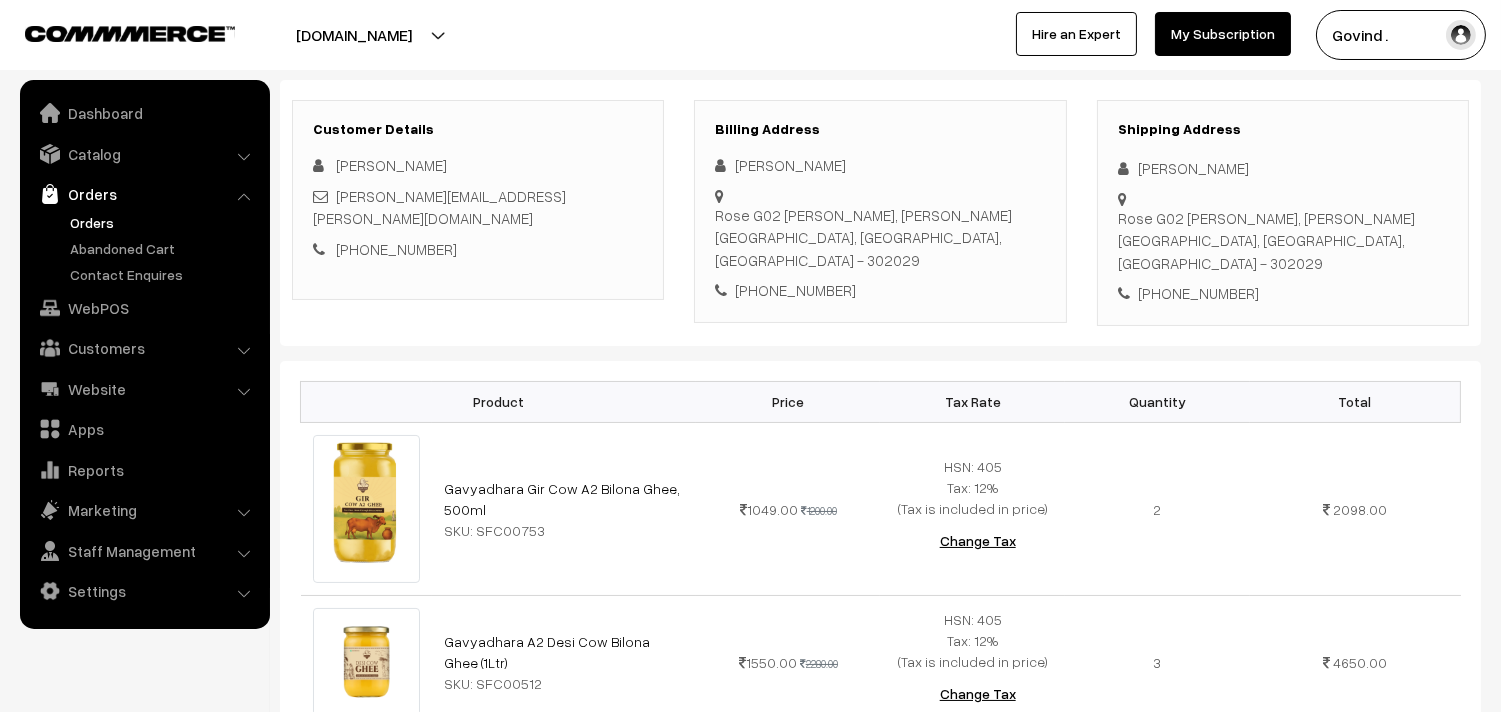 click on "Thank you for showing interest. Our team will call you shortly.
Close
shopforcows.com
Go to Website
Create New Store" at bounding box center [750, 89] 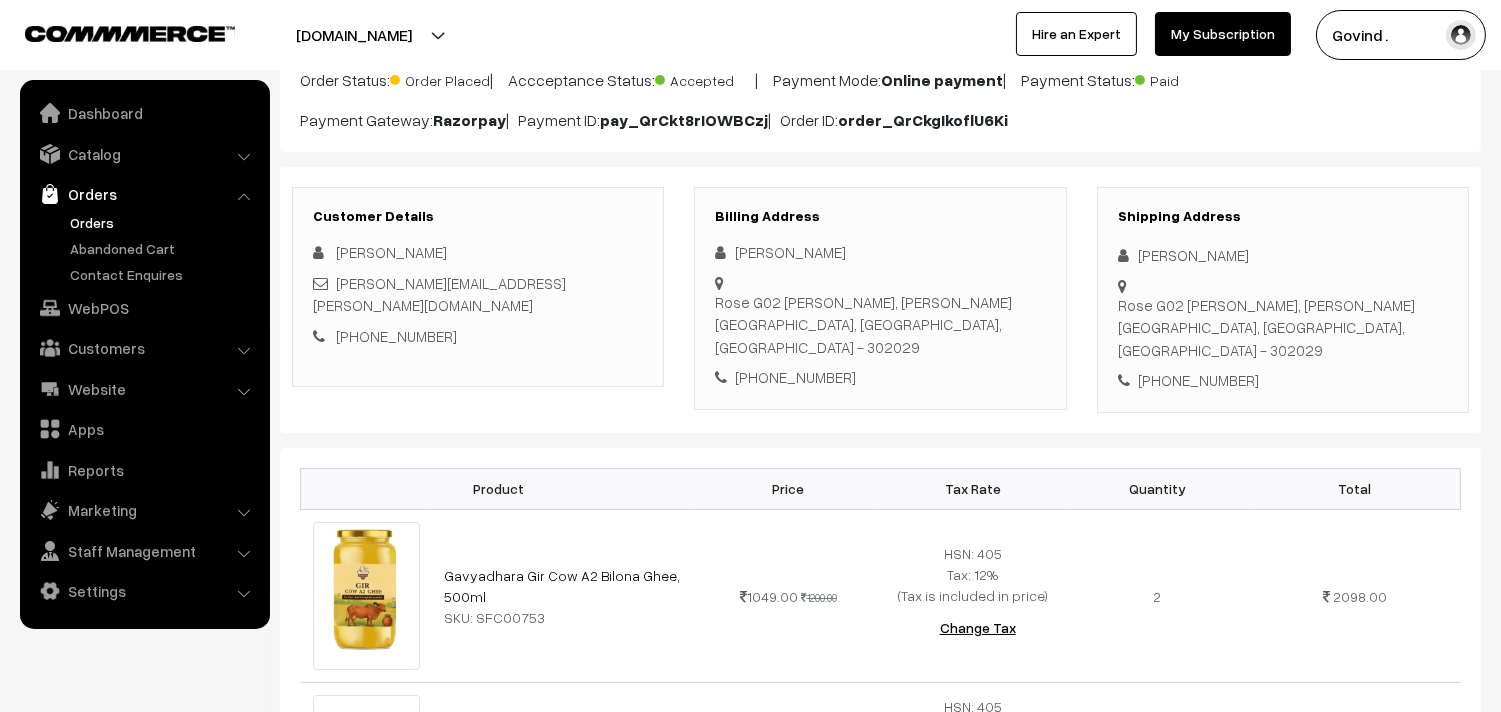 scroll, scrollTop: 204, scrollLeft: 0, axis: vertical 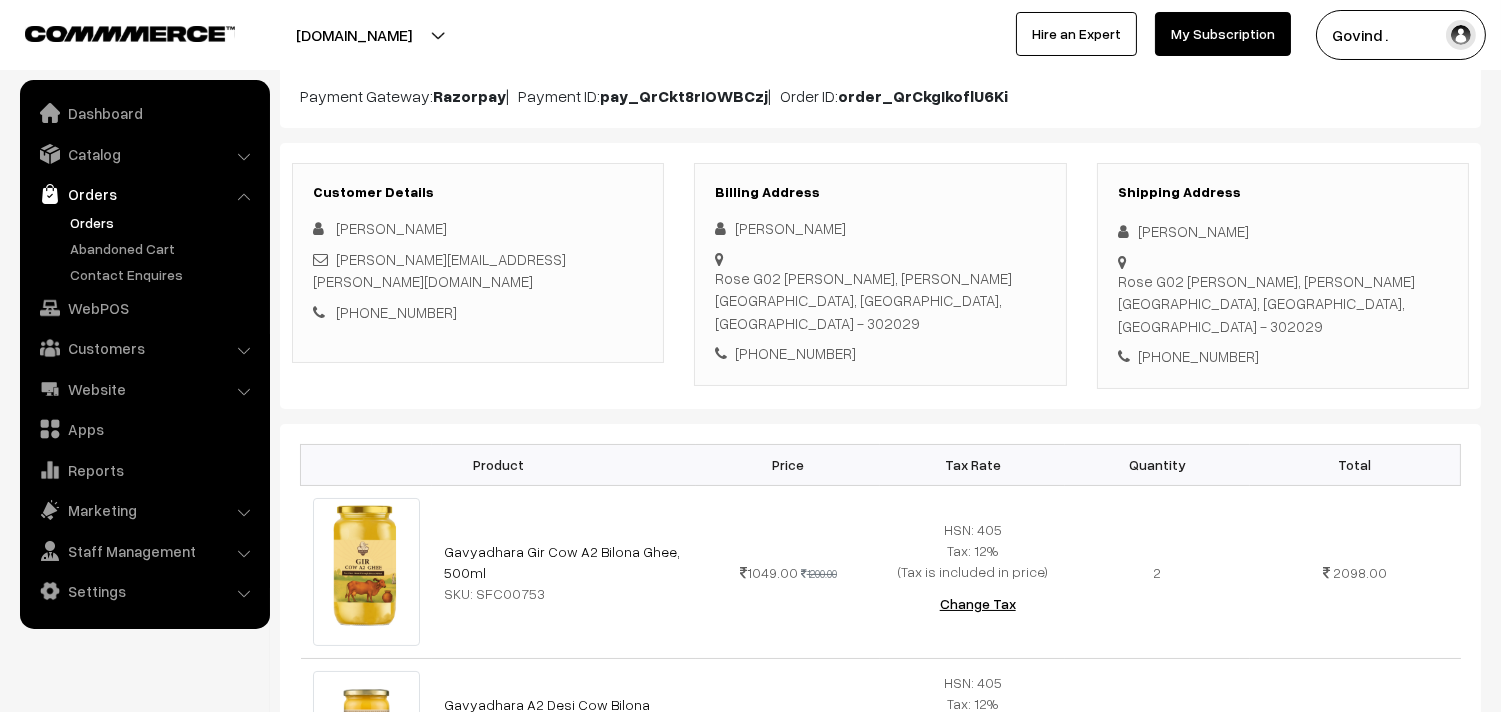 drag, startPoint x: 1138, startPoint y: 231, endPoint x: 1292, endPoint y: 227, distance: 154.05194 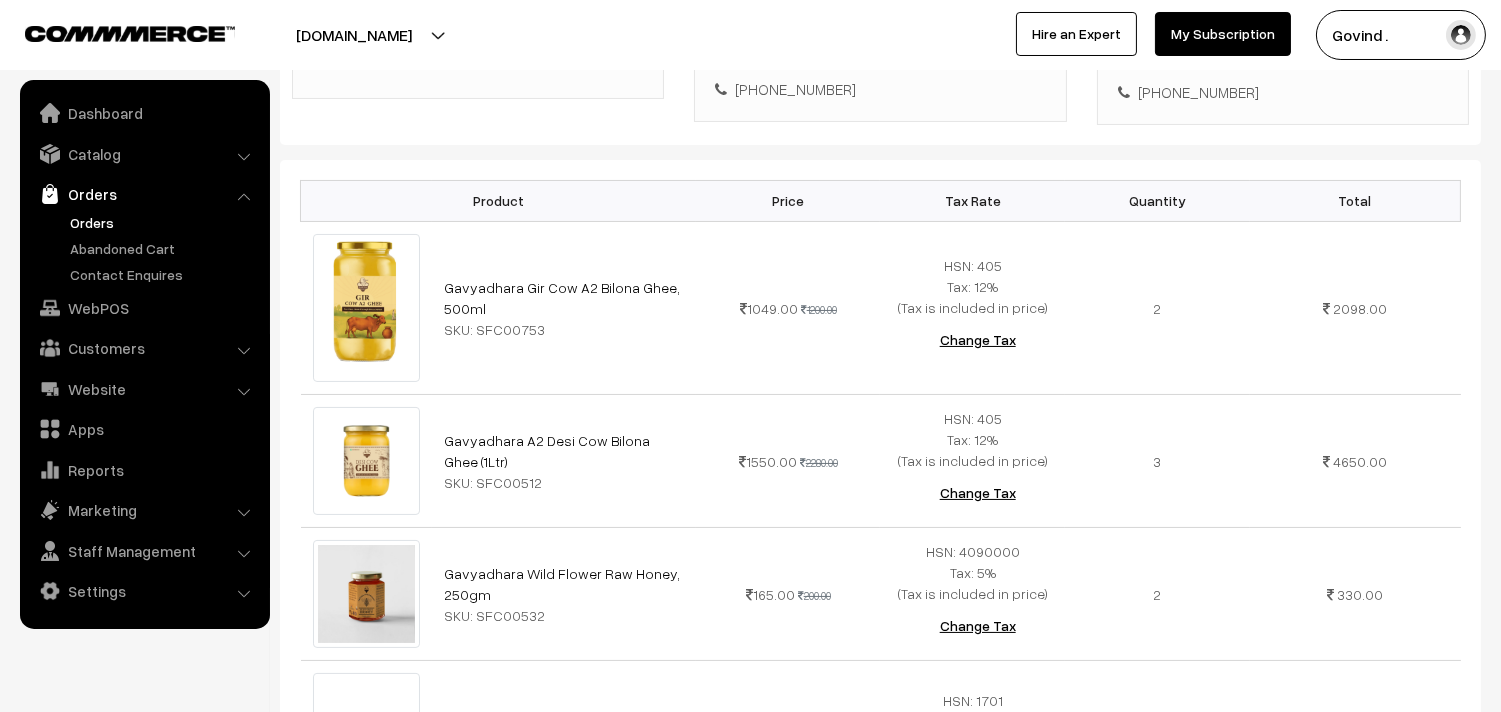 scroll, scrollTop: 475, scrollLeft: 0, axis: vertical 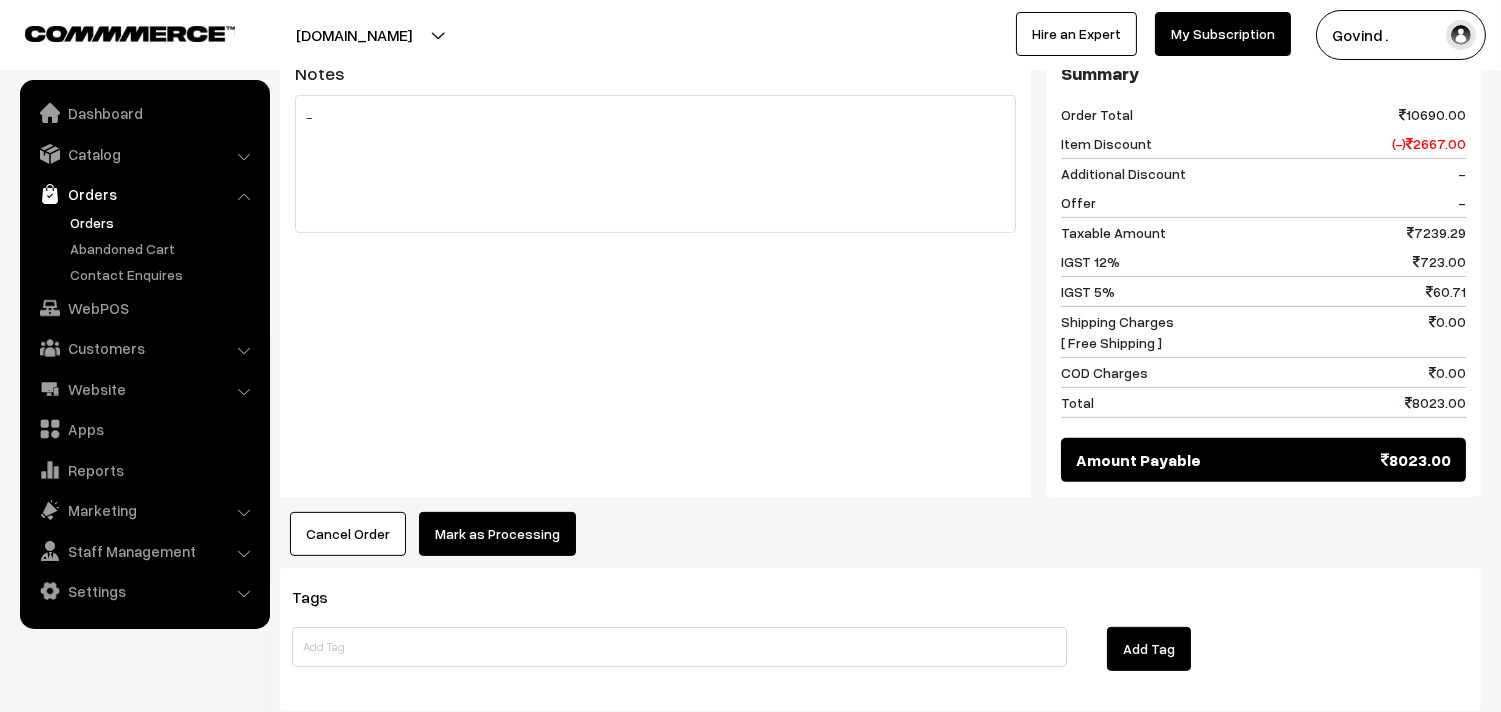 click on "Mark as Processing" at bounding box center [497, 534] 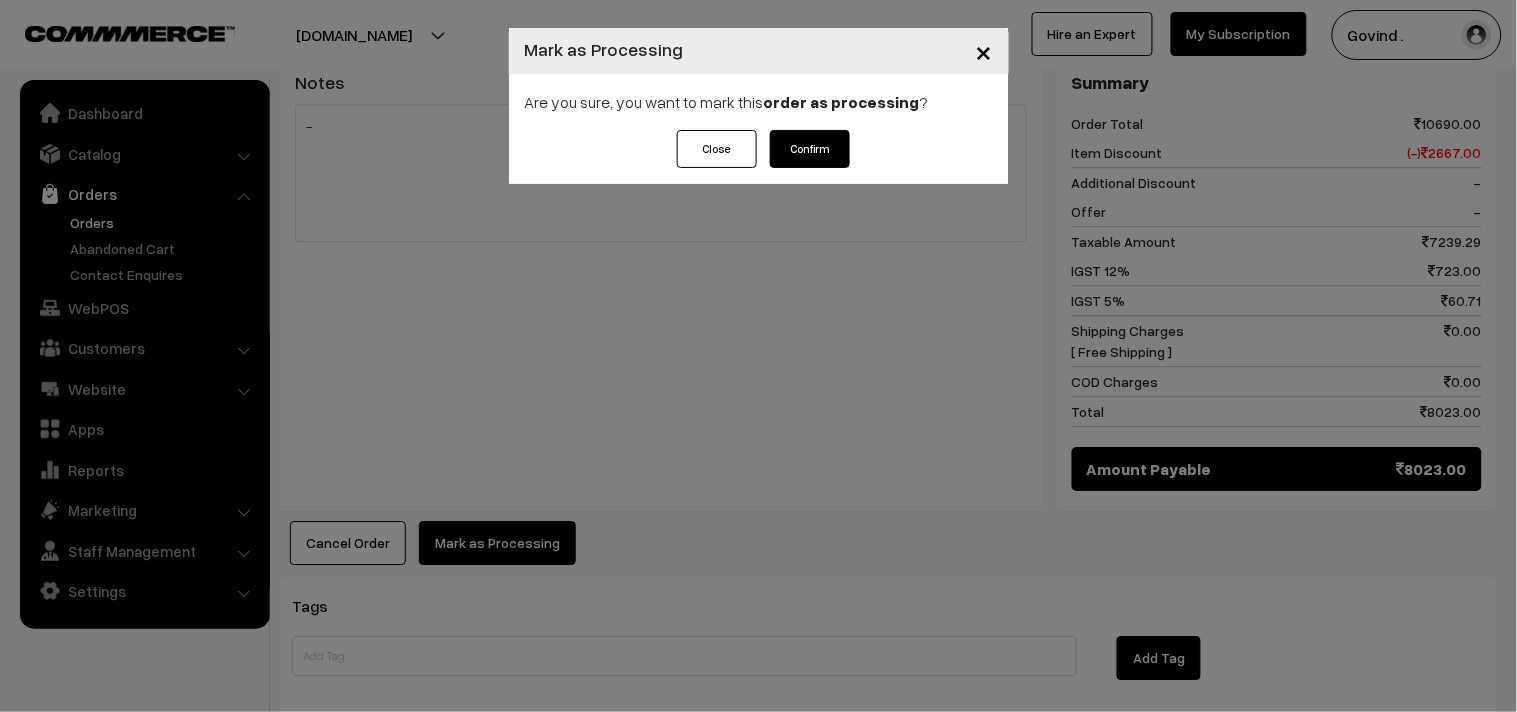 click on "Confirm" at bounding box center [810, 149] 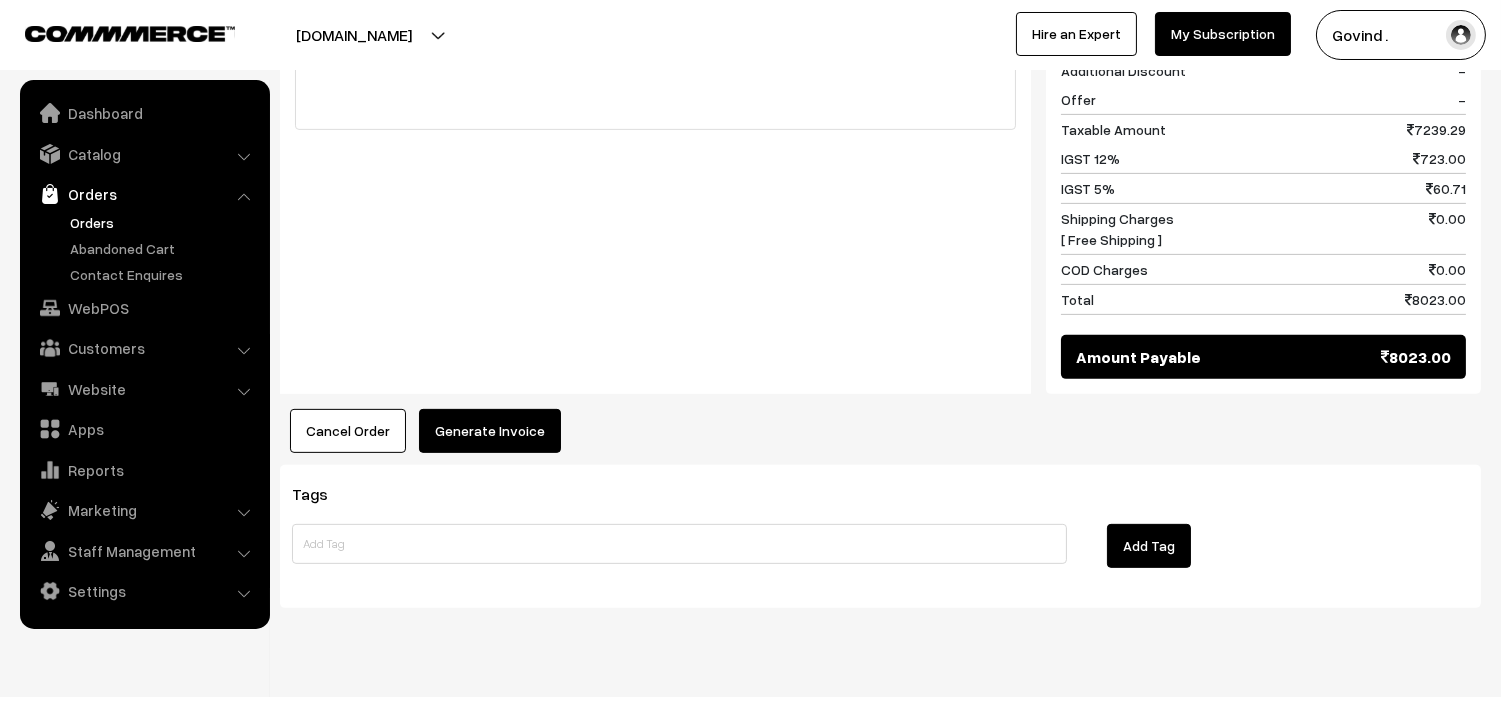 click on "Generate Invoice" at bounding box center [490, 431] 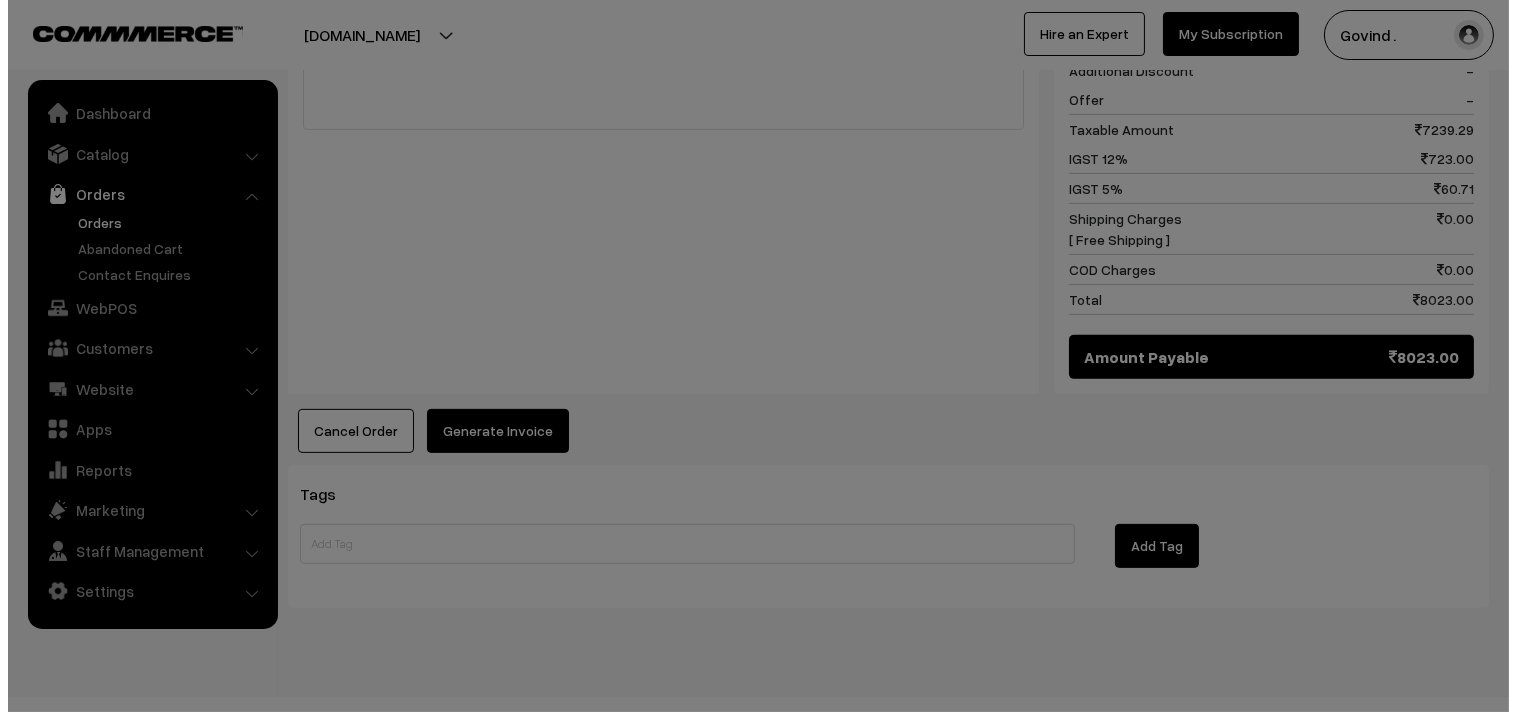 scroll, scrollTop: 1423, scrollLeft: 0, axis: vertical 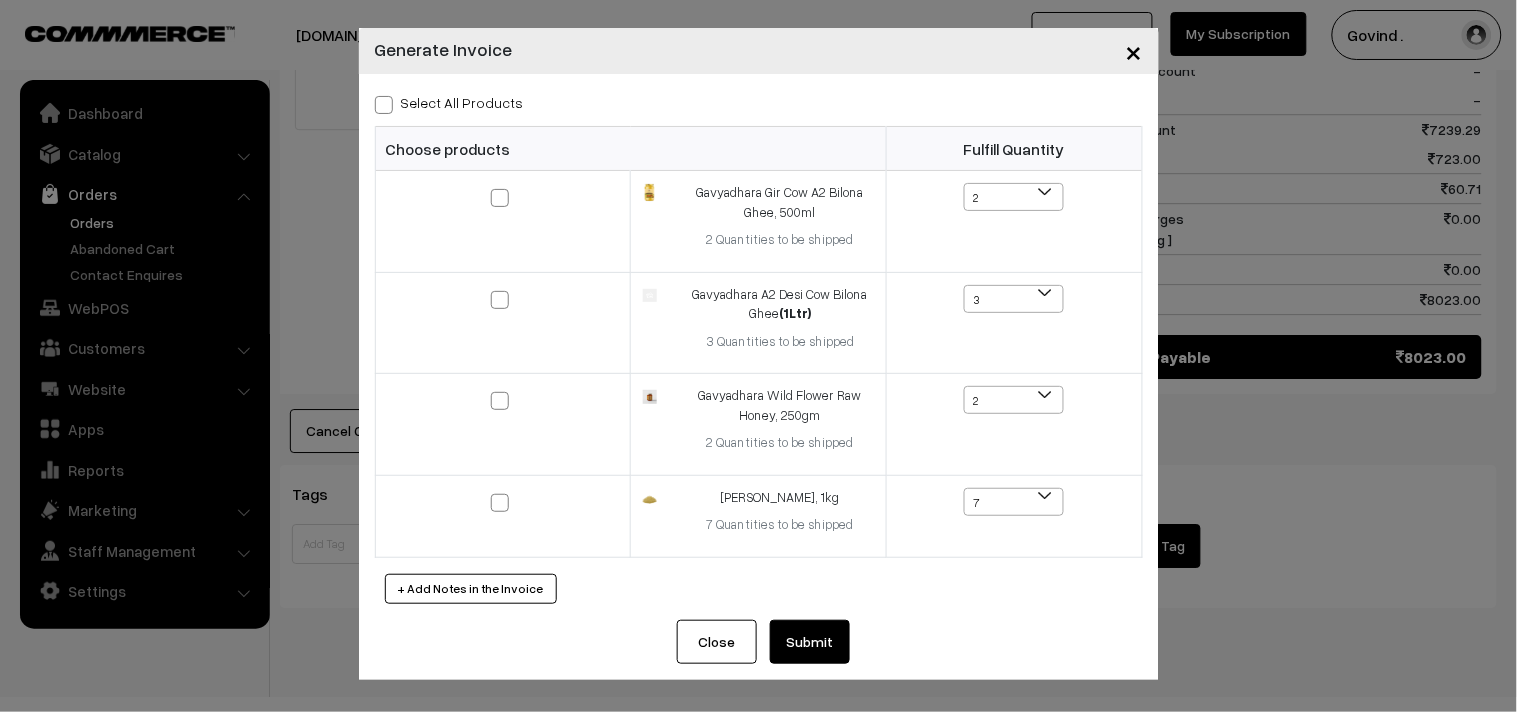 click at bounding box center [384, 105] 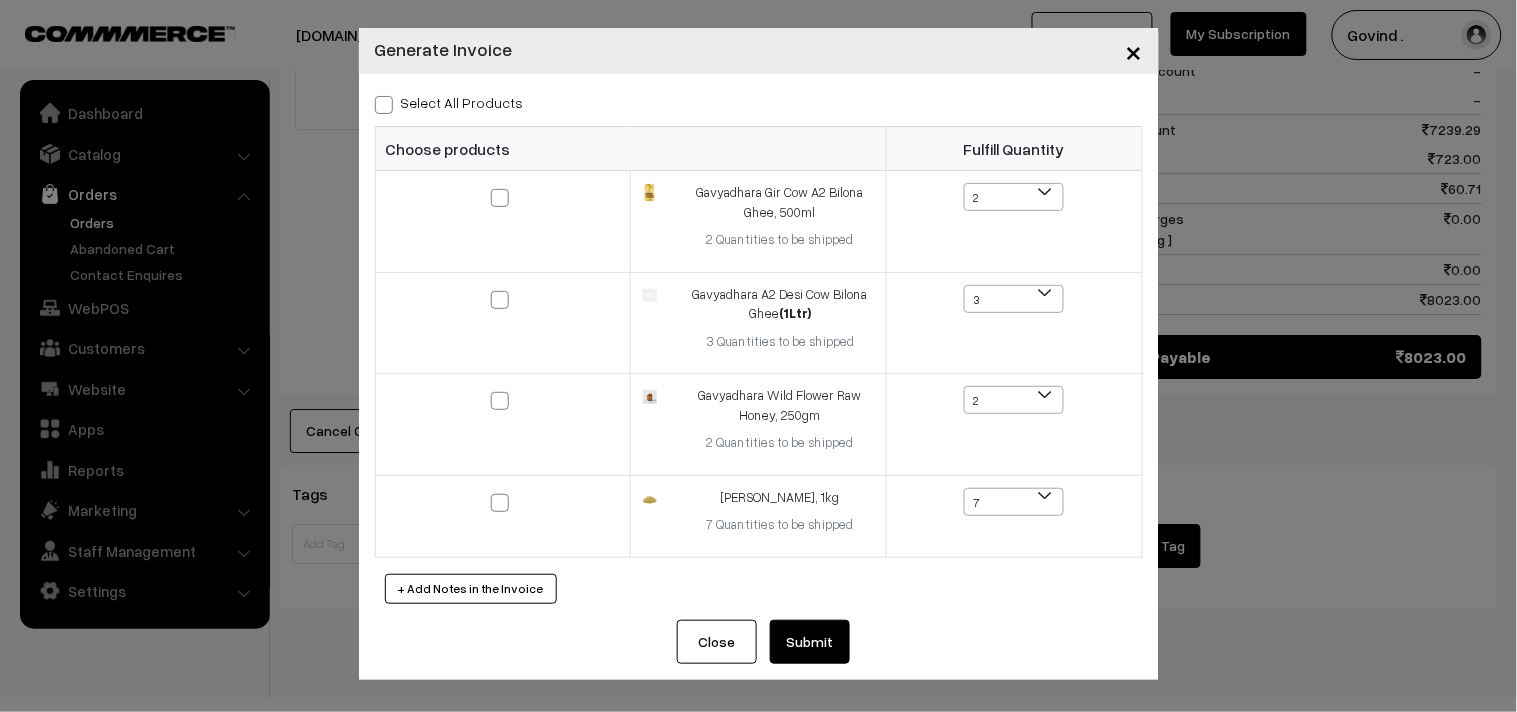 checkbox on "true" 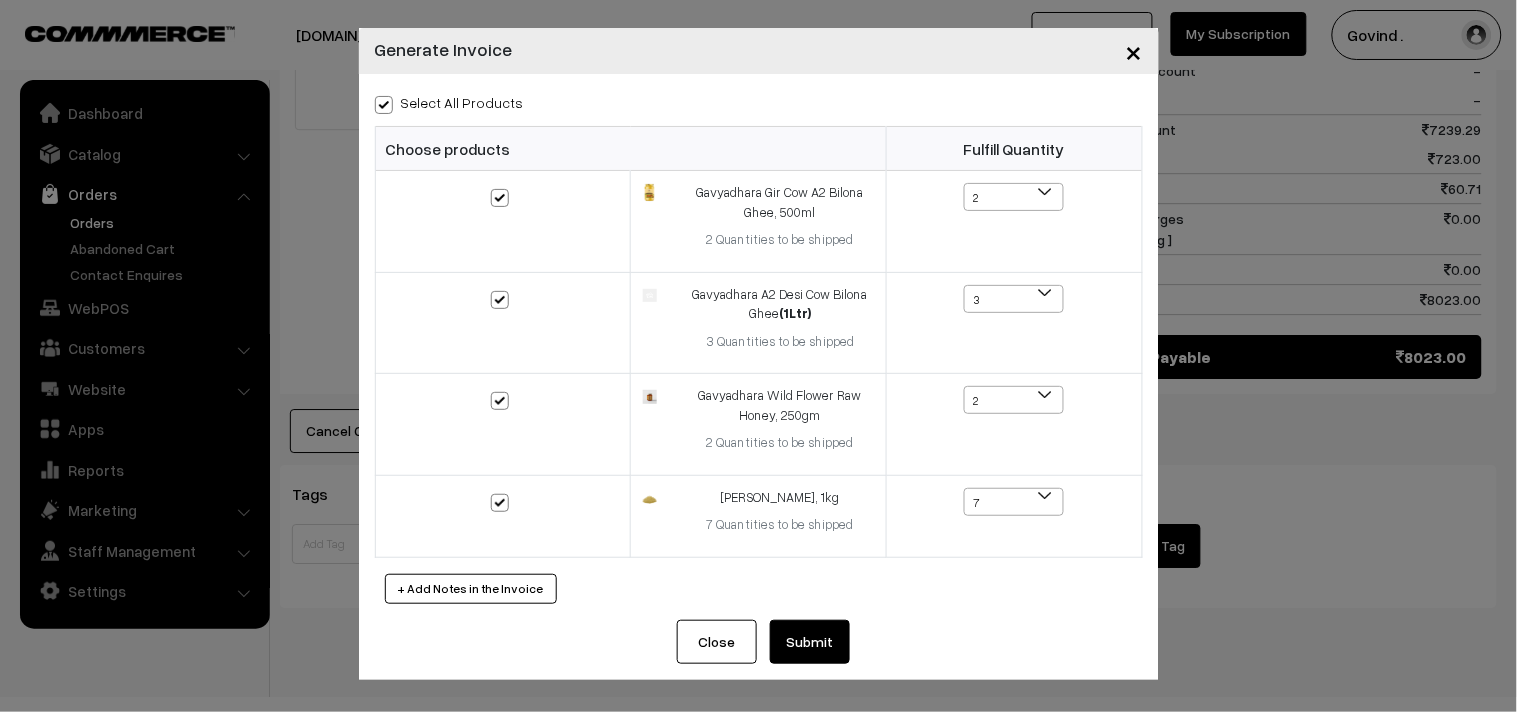checkbox on "true" 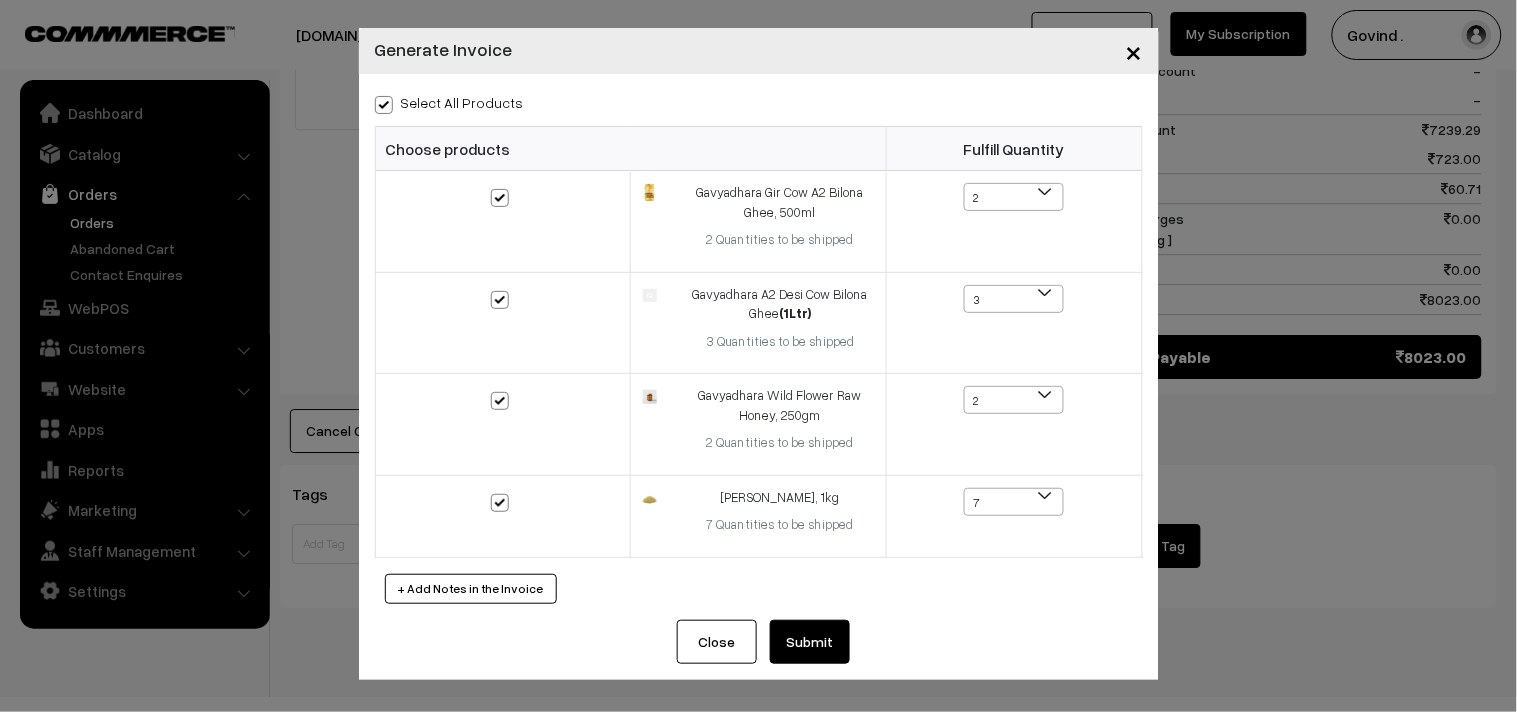 click at bounding box center [384, 105] 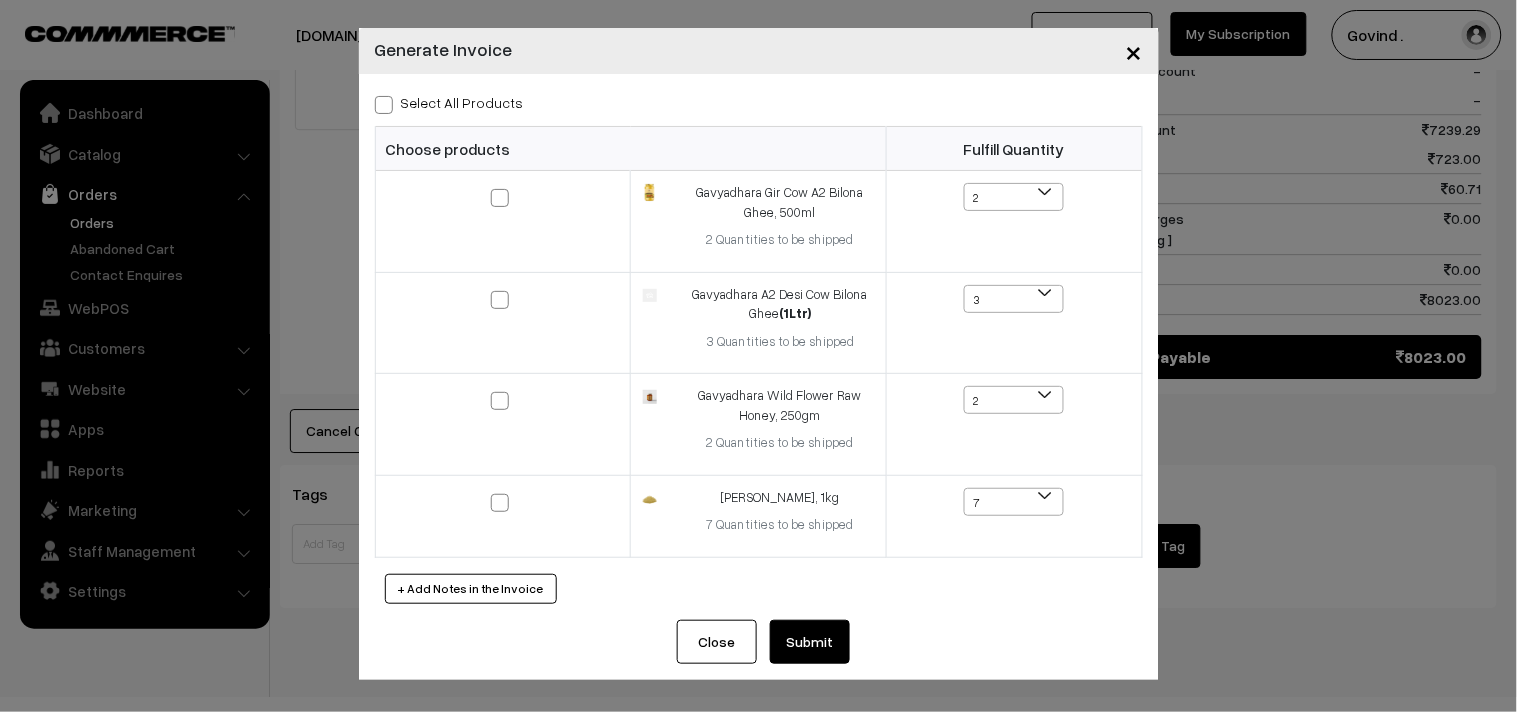 checkbox on "false" 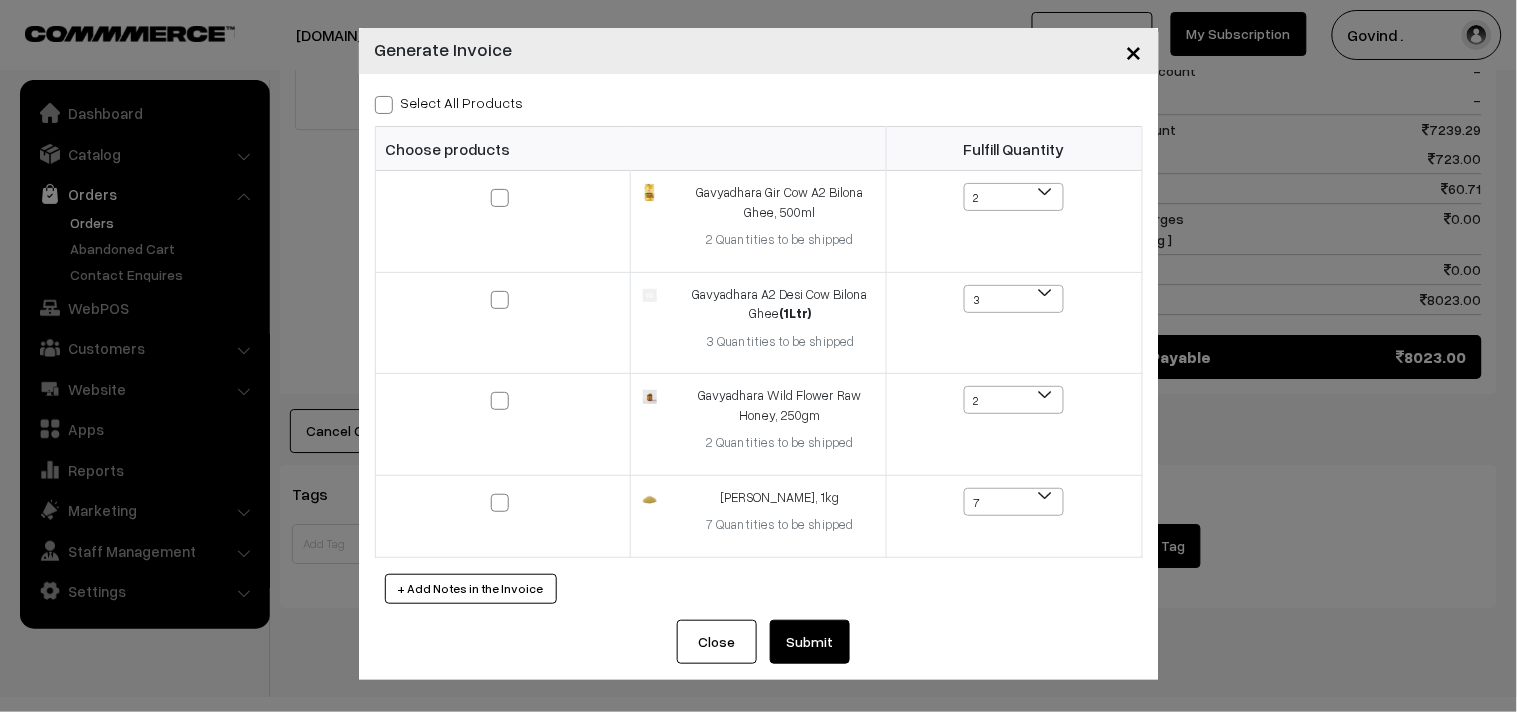 click on "×" at bounding box center [1134, 50] 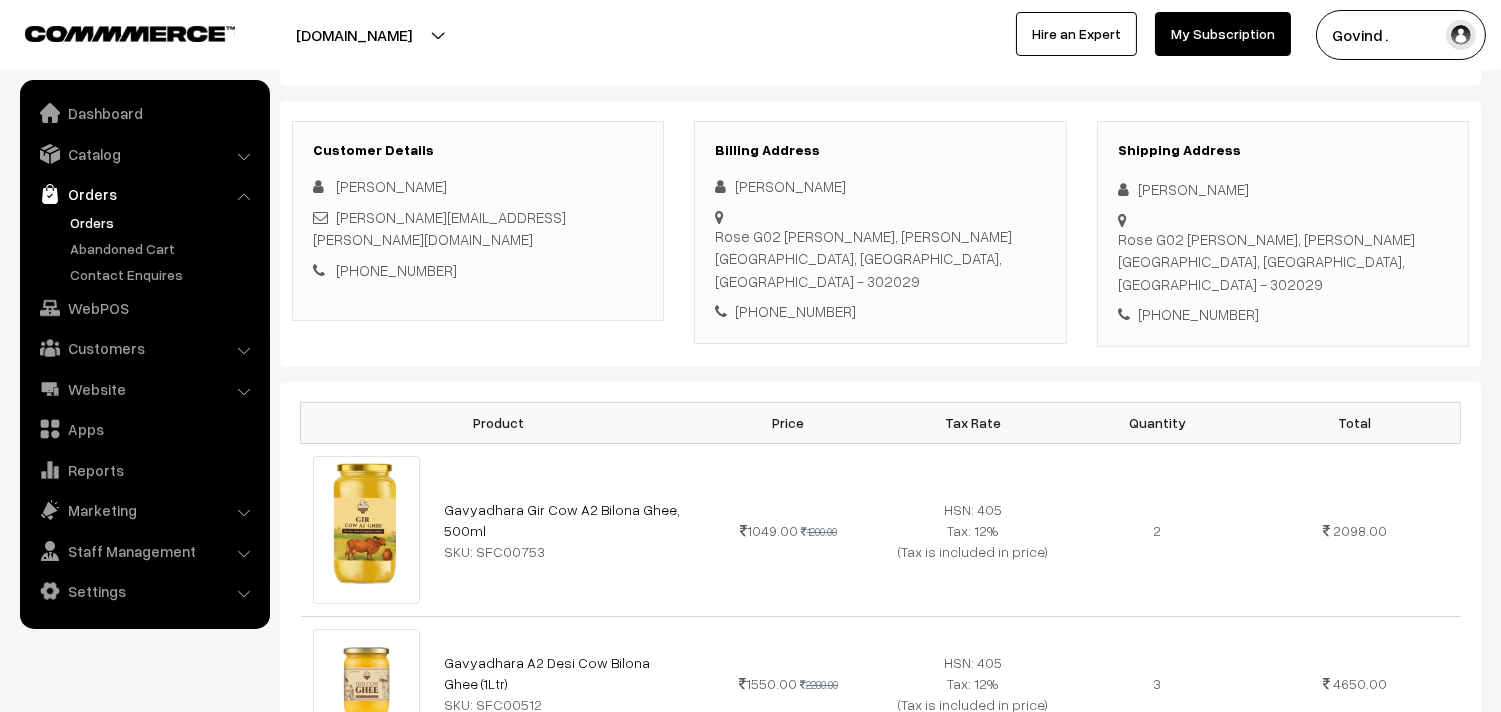 scroll, scrollTop: 27, scrollLeft: 0, axis: vertical 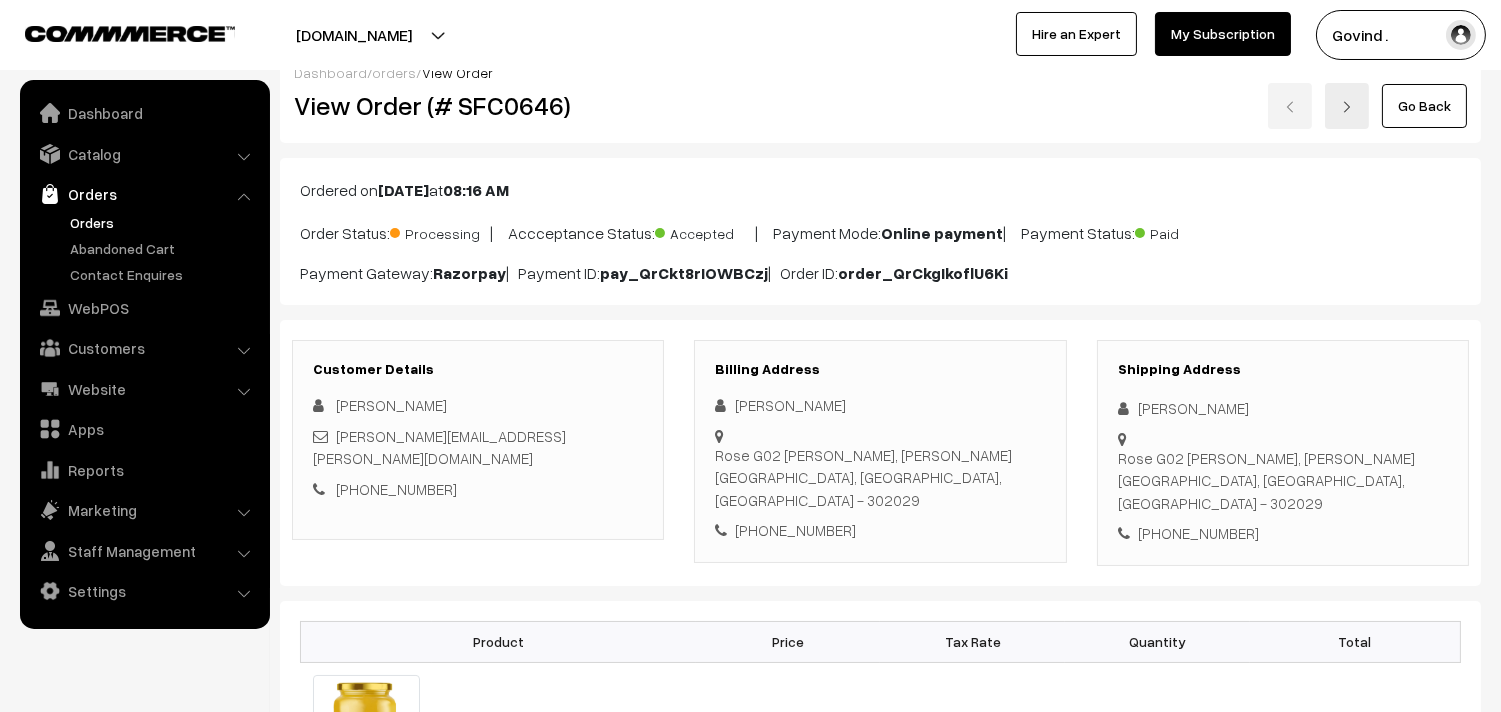 click on "Go Back" at bounding box center [1424, 106] 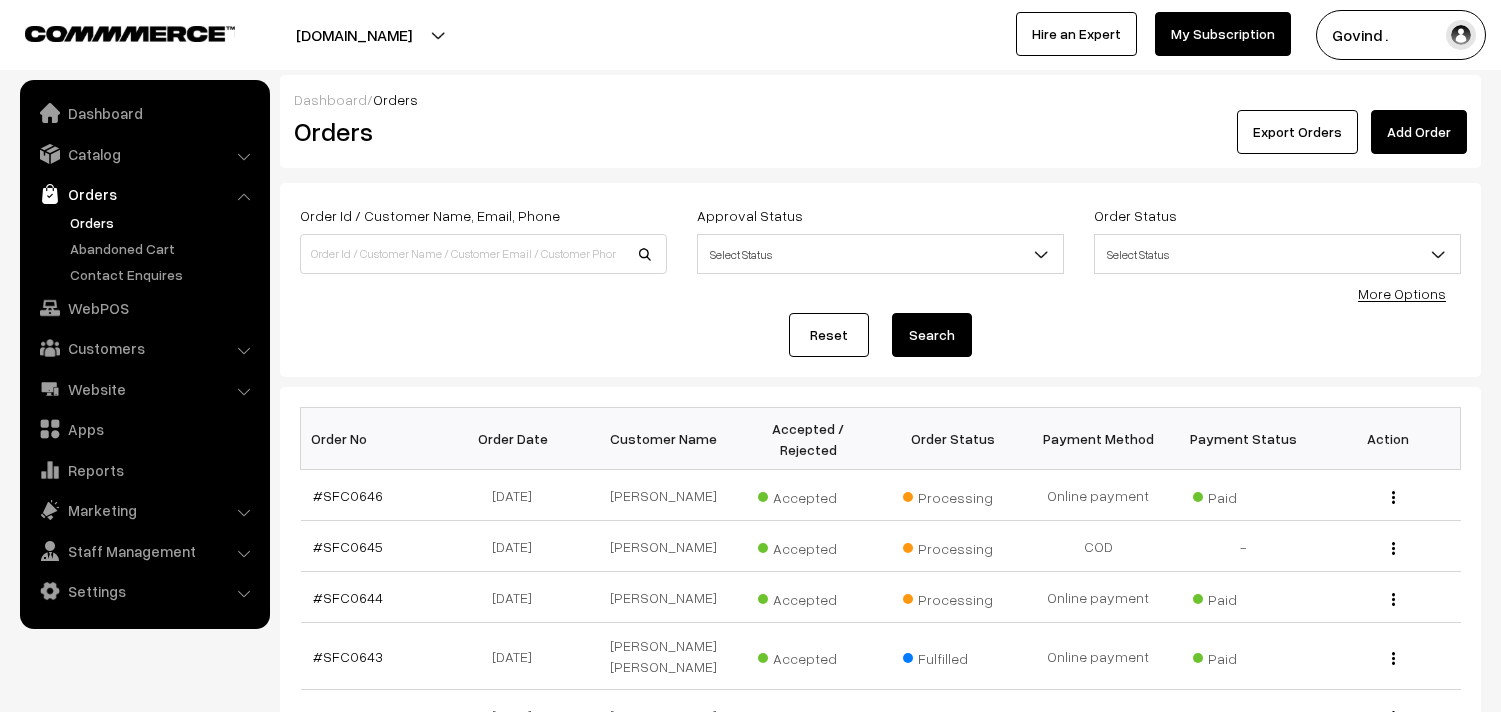 scroll, scrollTop: 0, scrollLeft: 0, axis: both 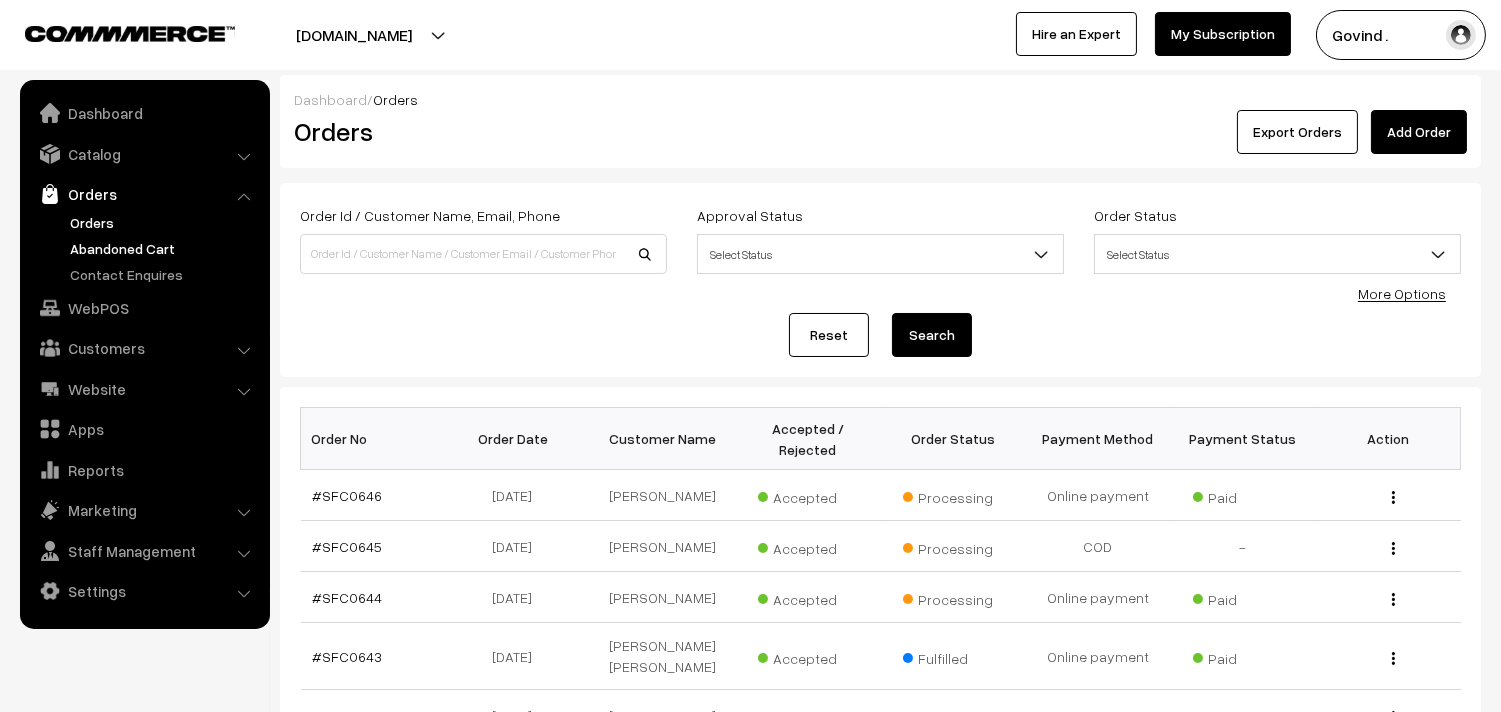 click on "Abandoned Cart" at bounding box center (164, 248) 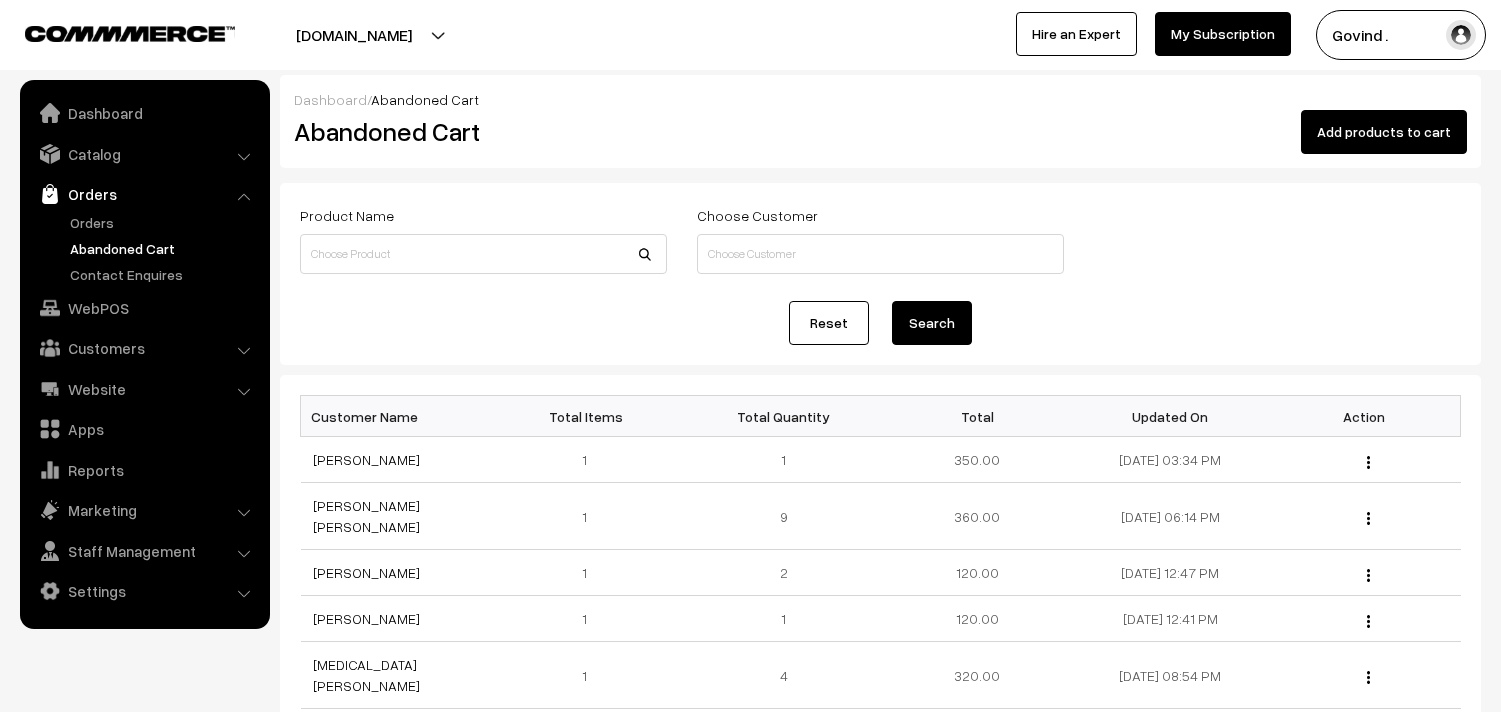 scroll, scrollTop: 0, scrollLeft: 0, axis: both 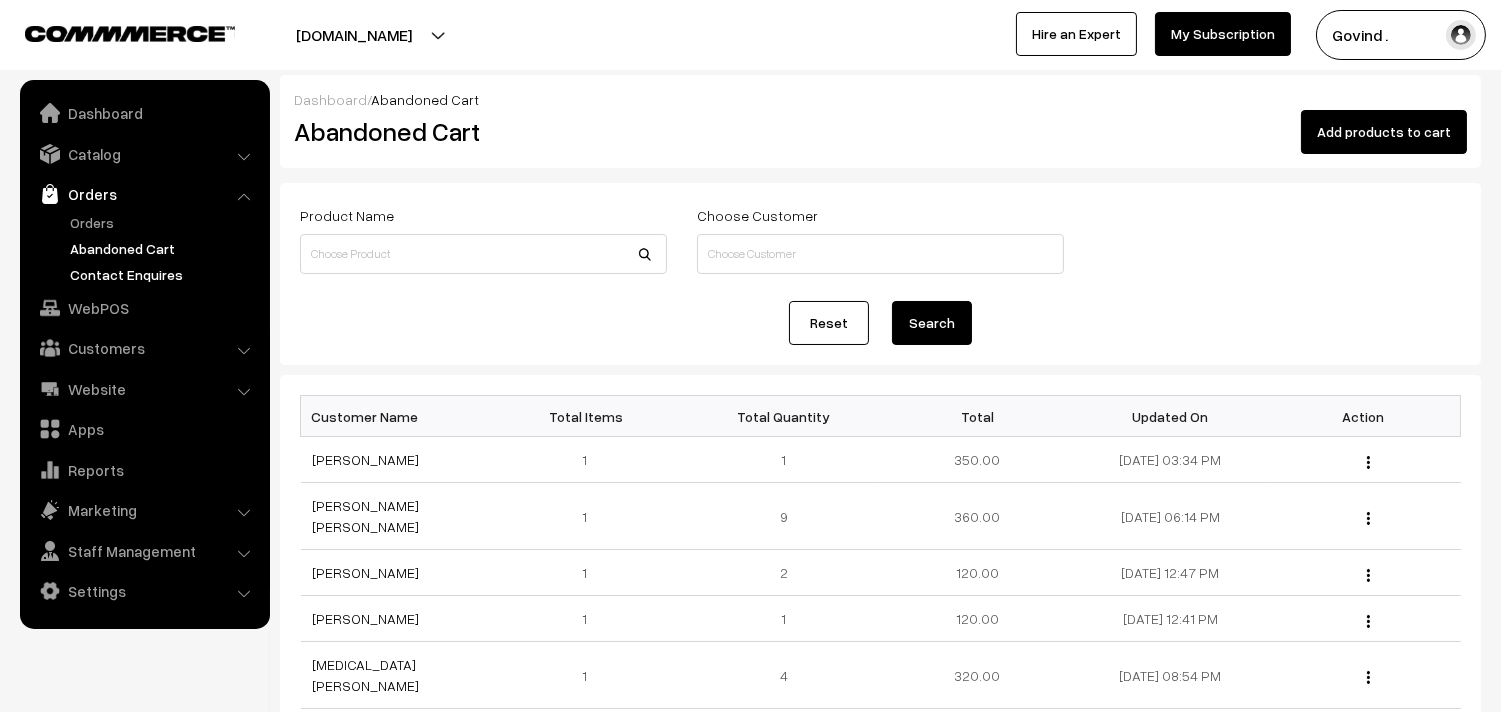 click on "Contact Enquires" at bounding box center (164, 274) 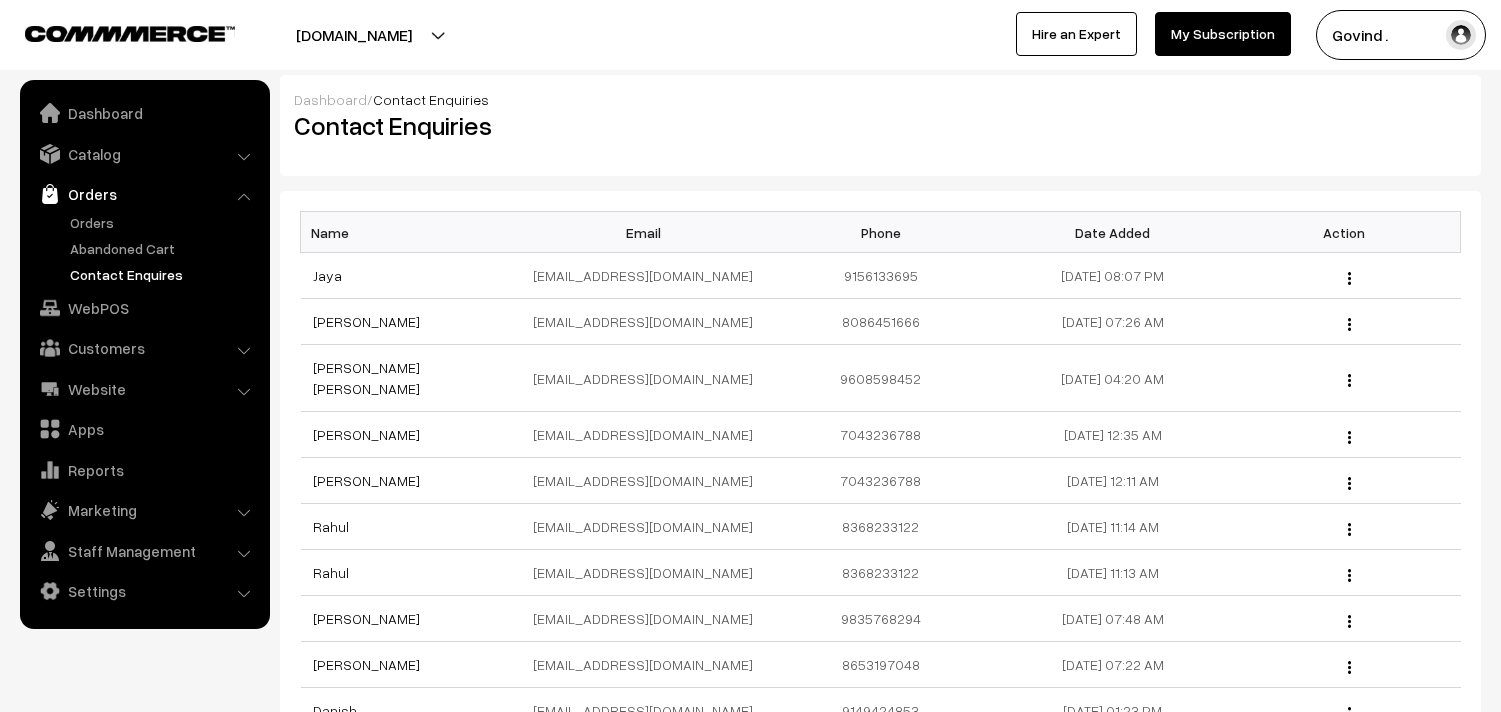 scroll, scrollTop: 0, scrollLeft: 0, axis: both 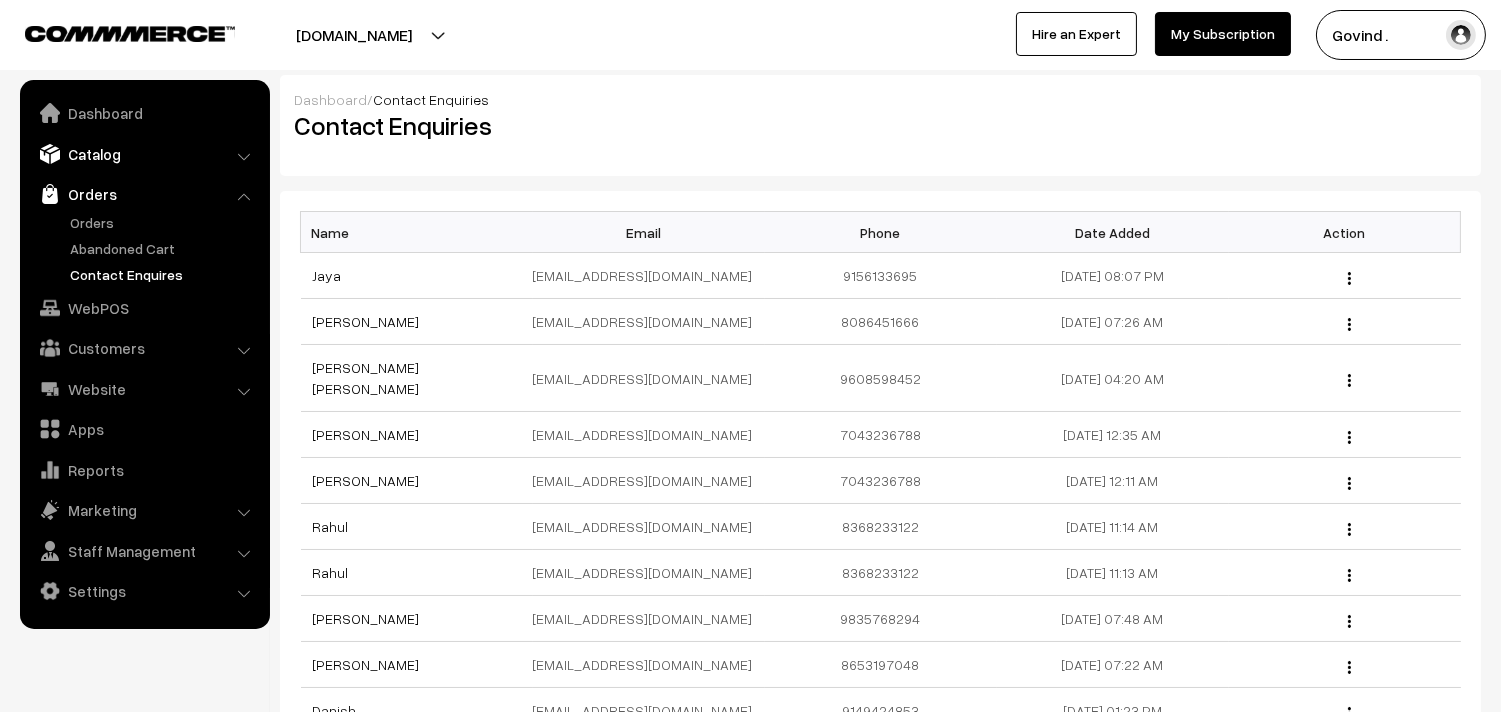 click on "Catalog" at bounding box center (144, 154) 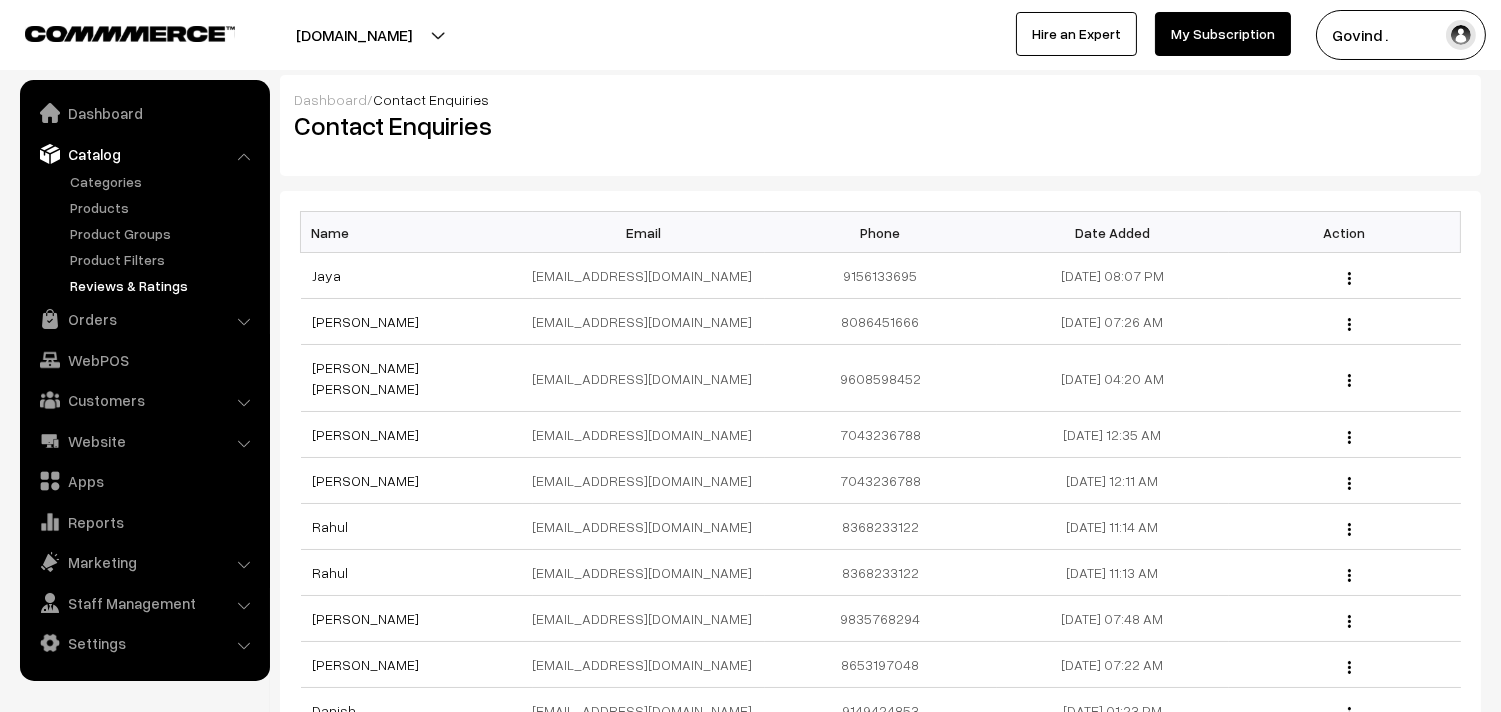 click on "Reviews & Ratings" at bounding box center (164, 285) 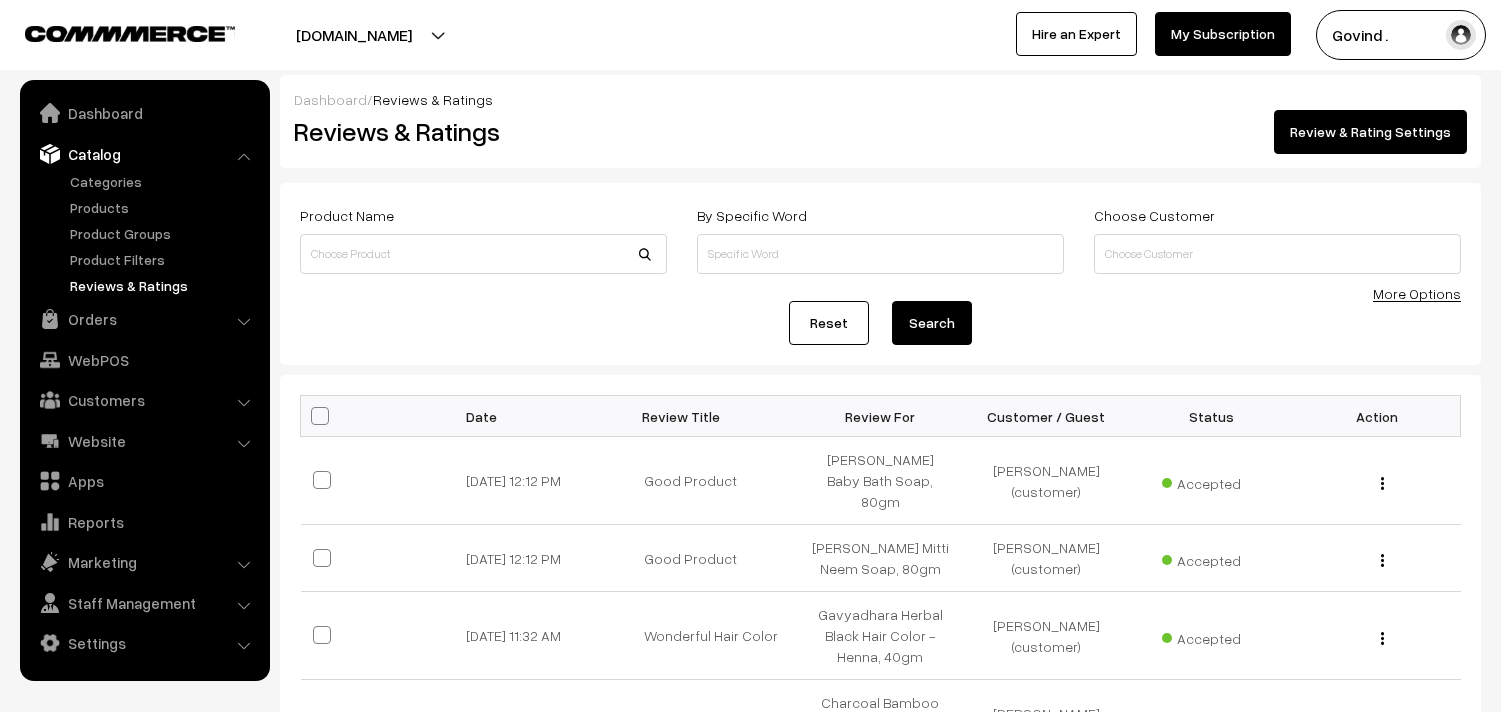 scroll, scrollTop: 0, scrollLeft: 0, axis: both 